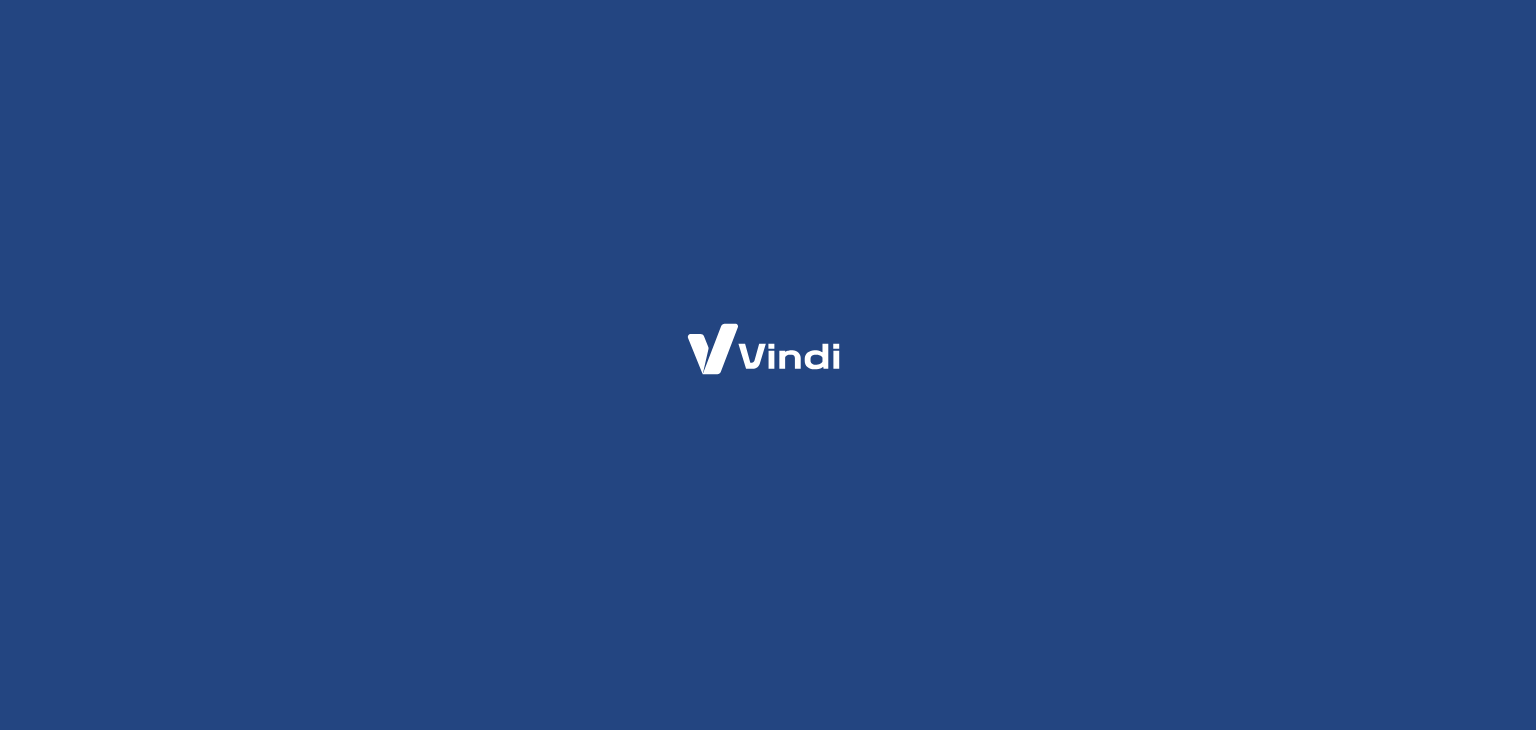 scroll, scrollTop: 0, scrollLeft: 0, axis: both 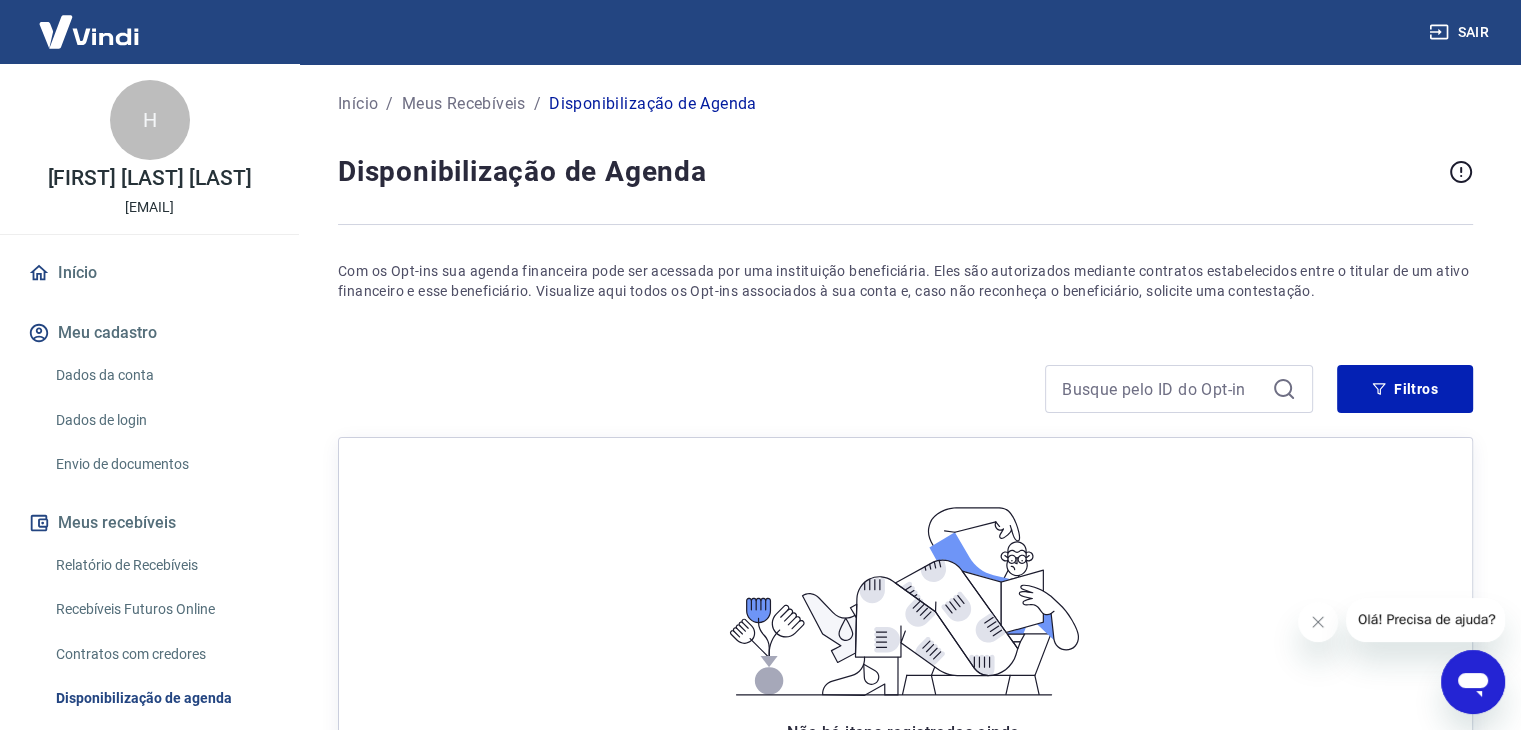 drag, startPoint x: 1517, startPoint y: 169, endPoint x: 1528, endPoint y: 211, distance: 43.416588 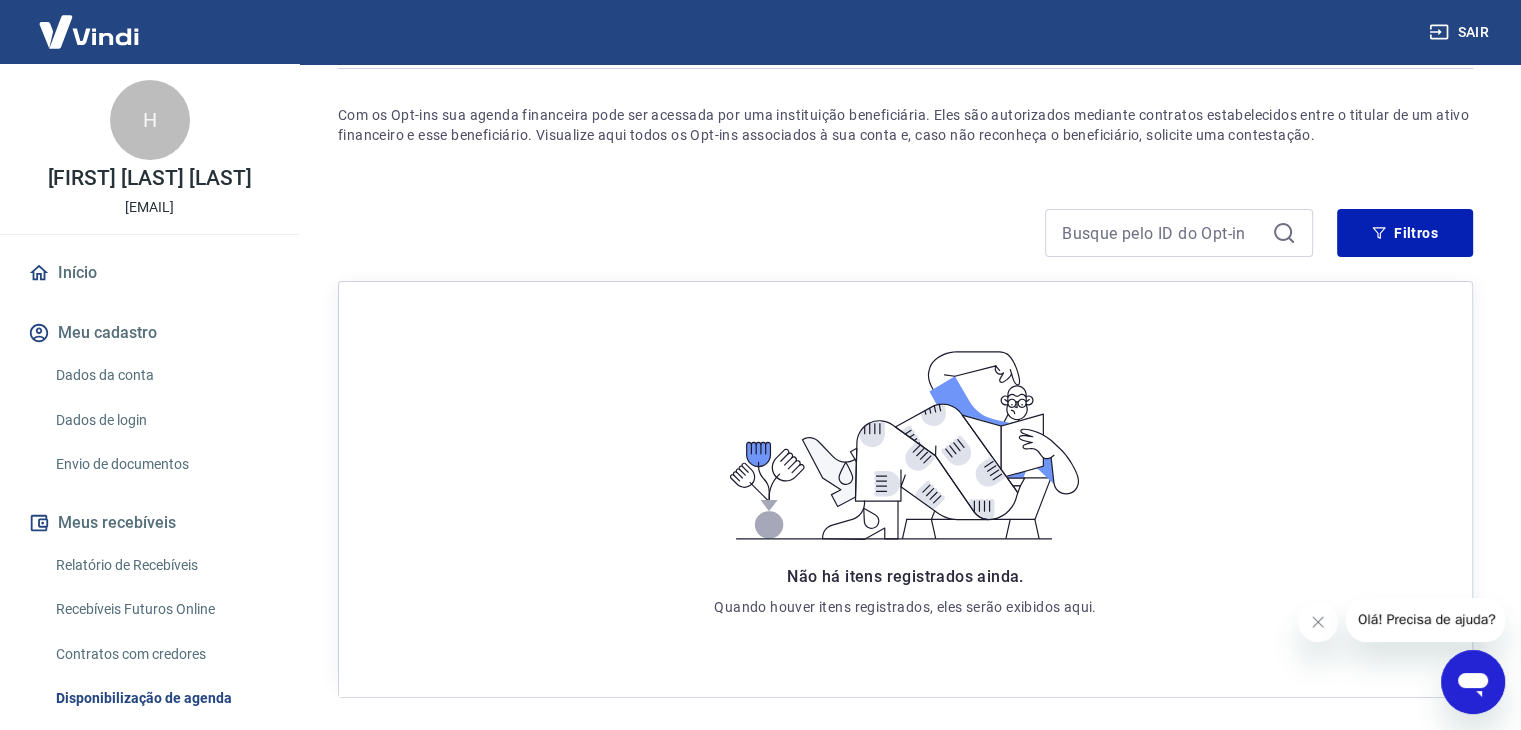scroll, scrollTop: 235, scrollLeft: 0, axis: vertical 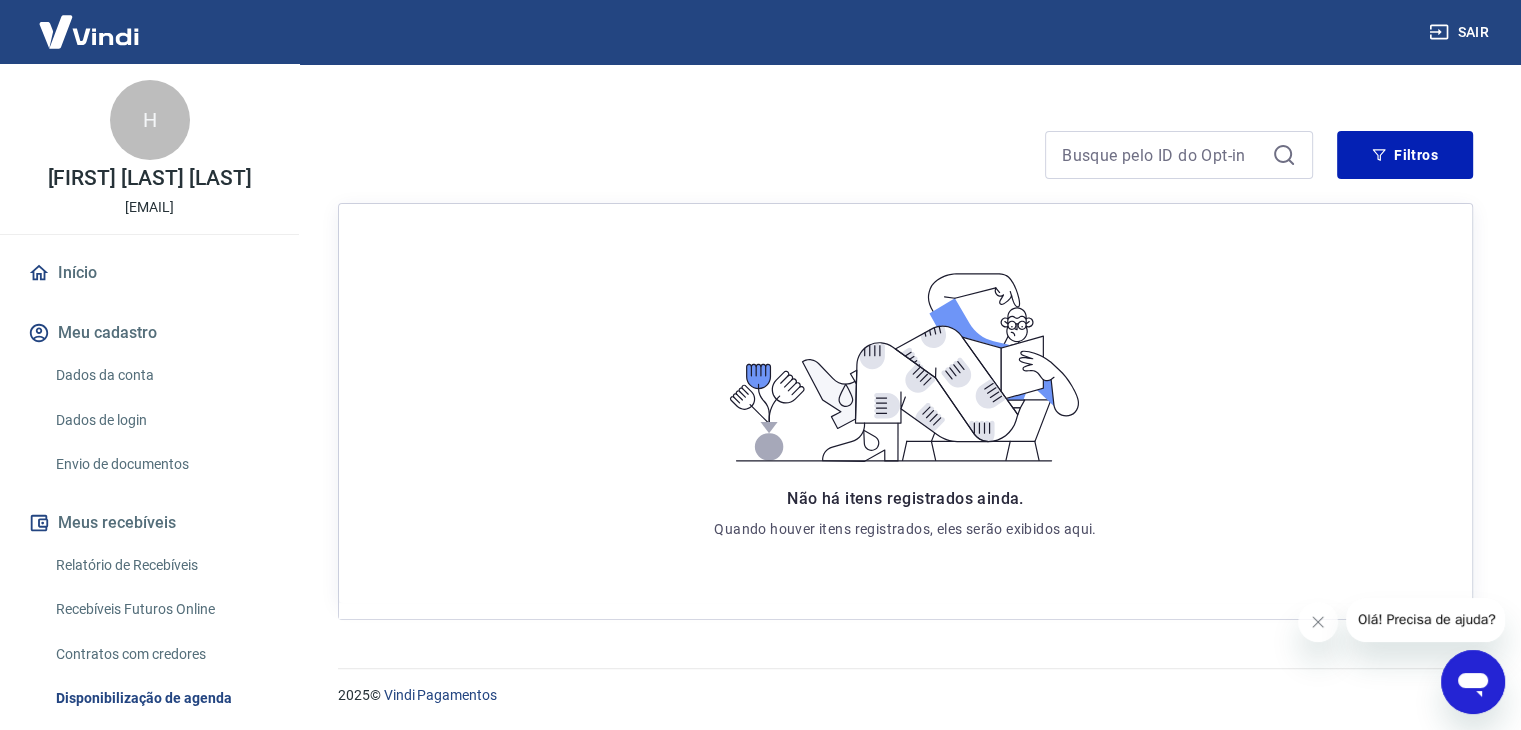 click on "Relatório de Recebíveis" at bounding box center (161, 565) 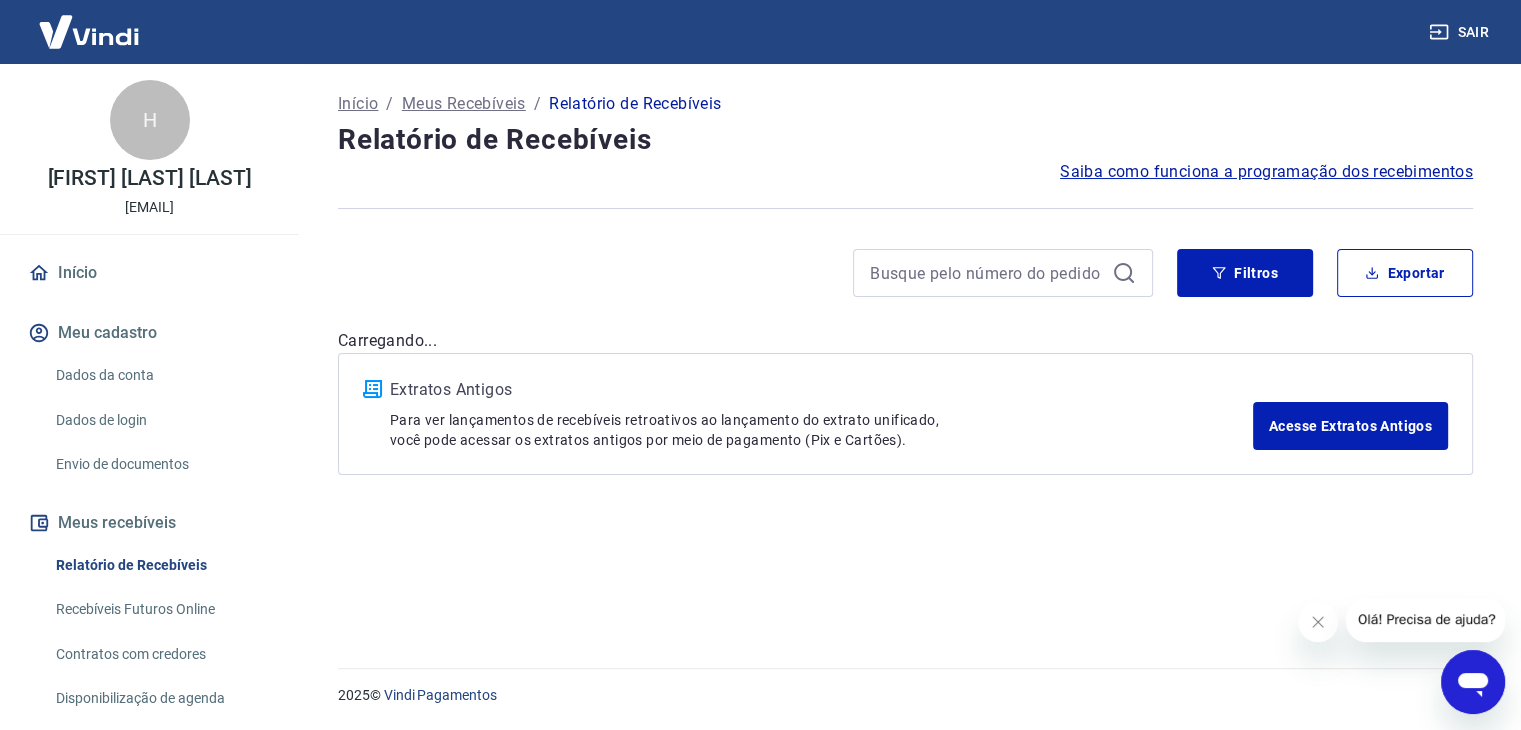 scroll, scrollTop: 0, scrollLeft: 0, axis: both 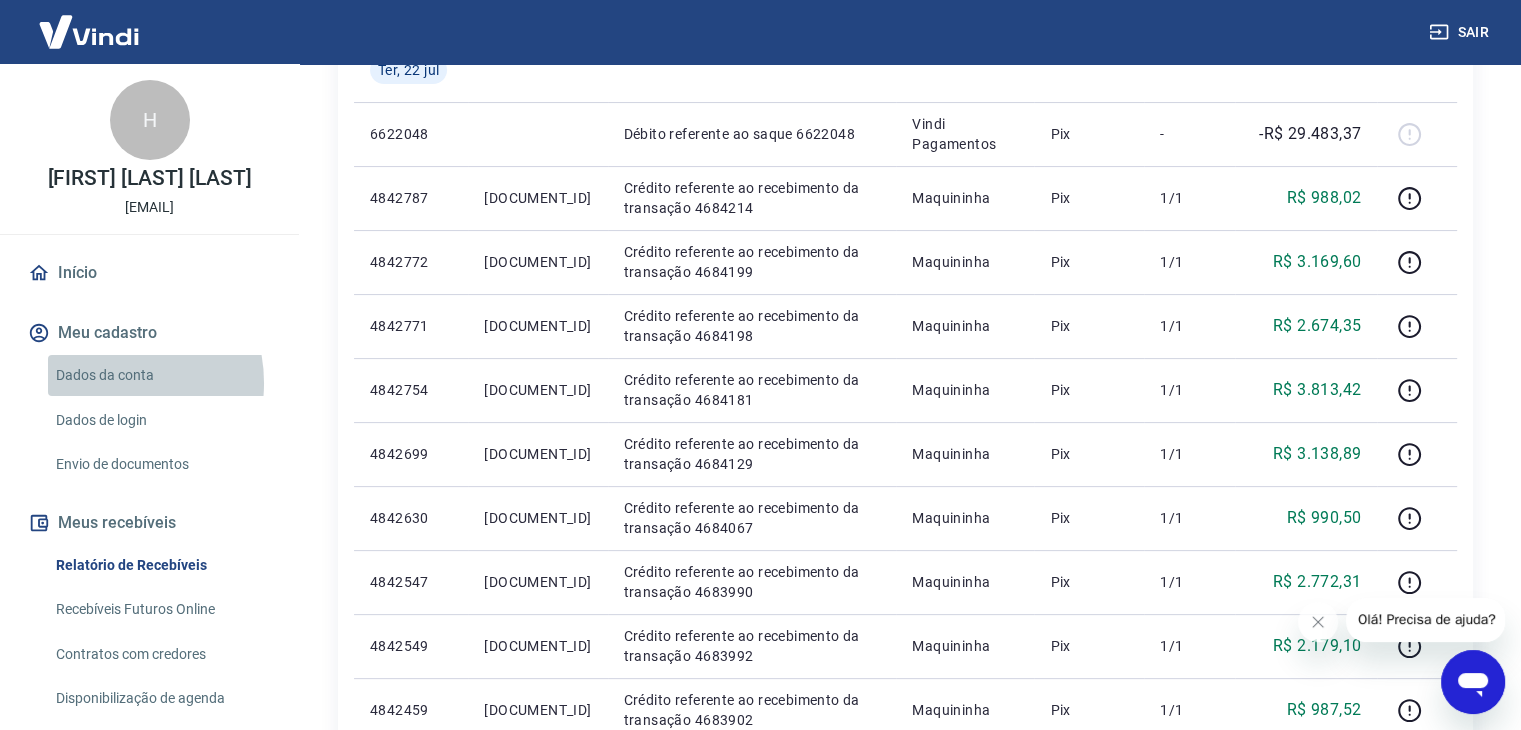 click on "Dados da conta" at bounding box center [161, 375] 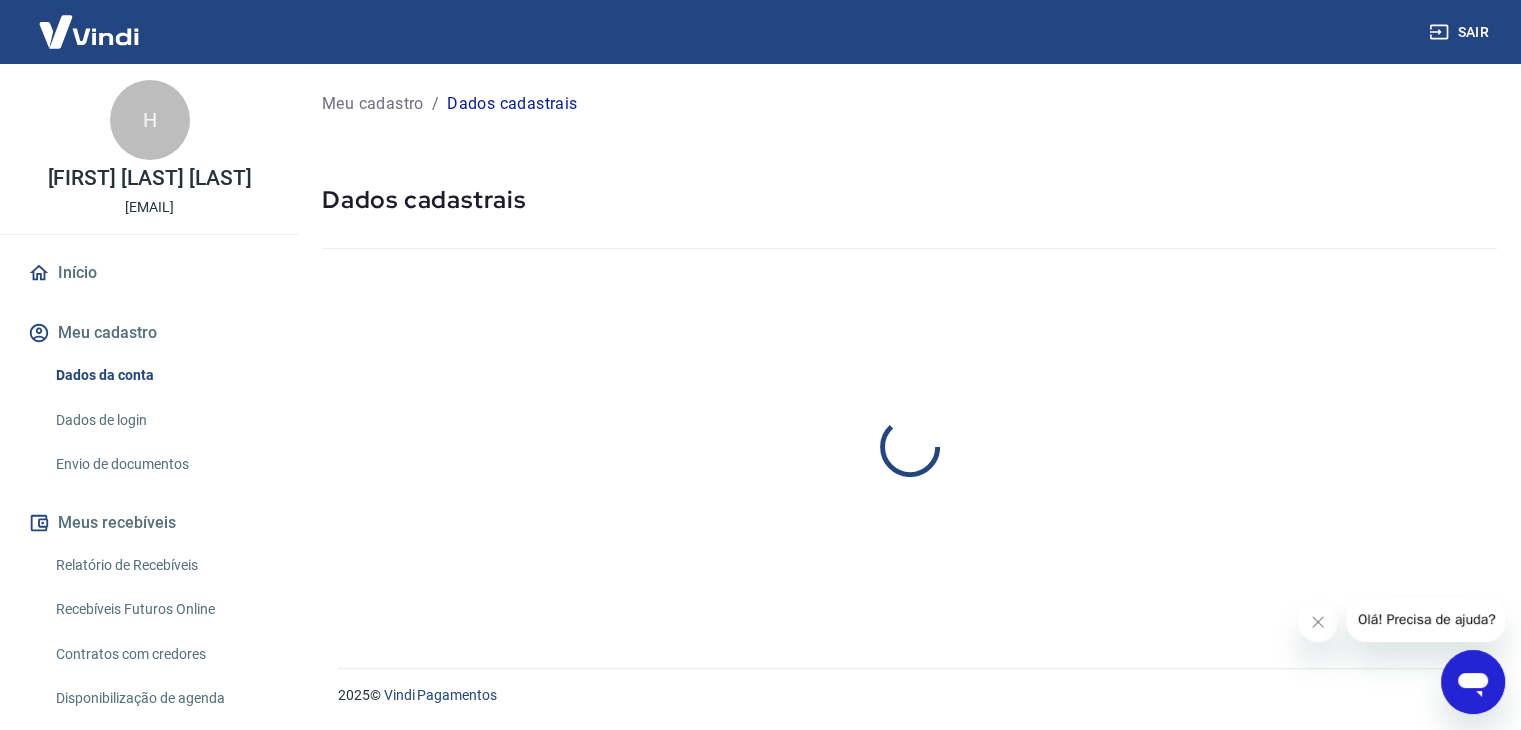 scroll, scrollTop: 0, scrollLeft: 0, axis: both 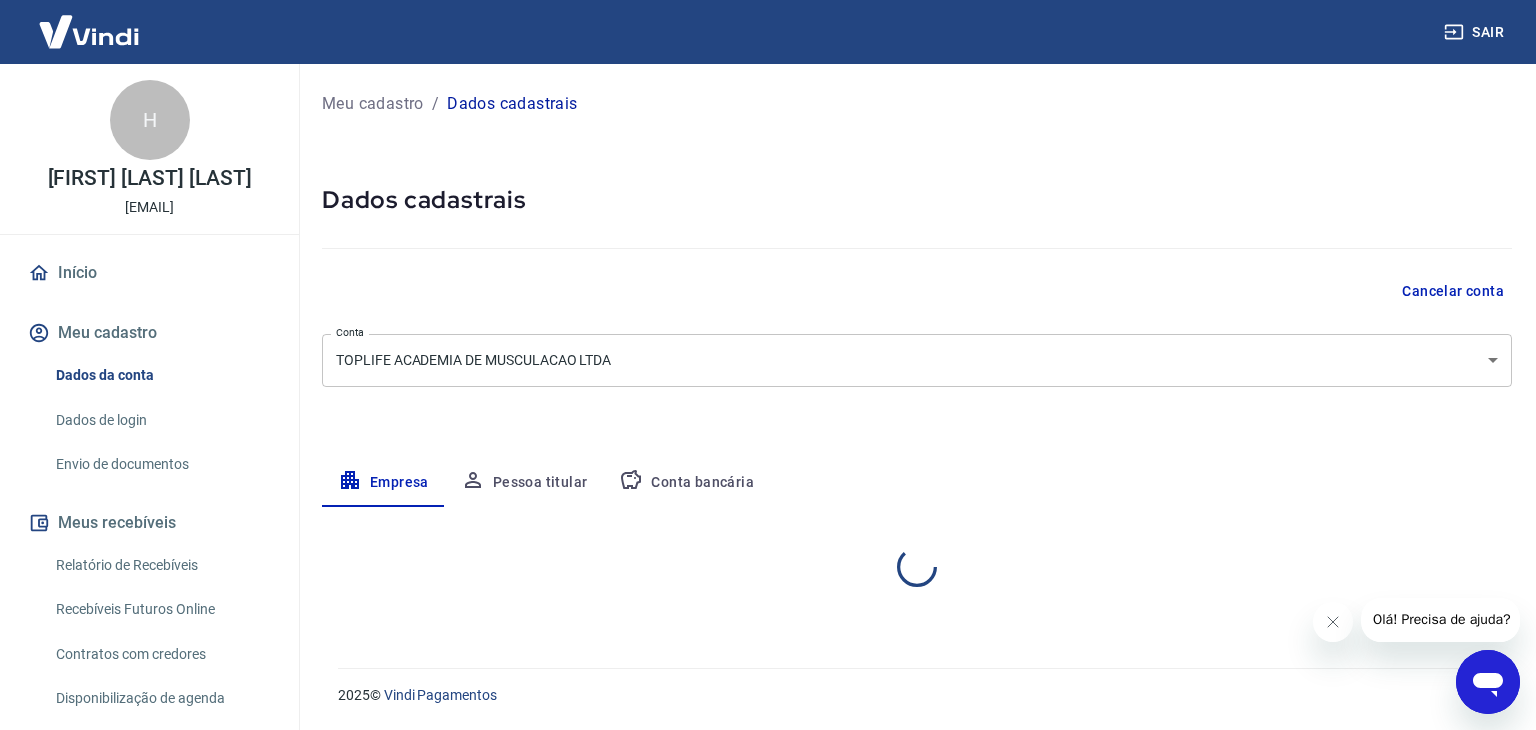 select on "[STATE]" 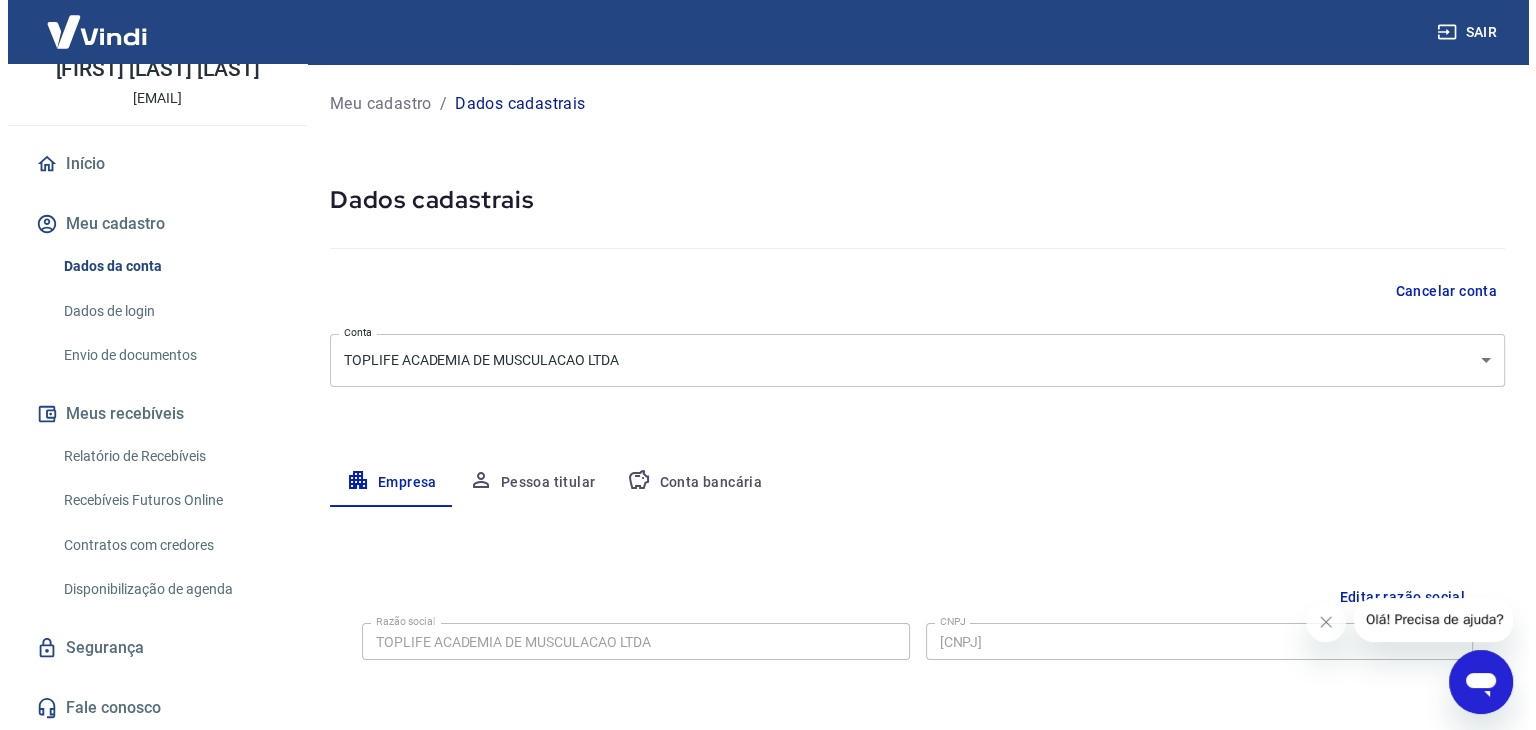 scroll, scrollTop: 129, scrollLeft: 0, axis: vertical 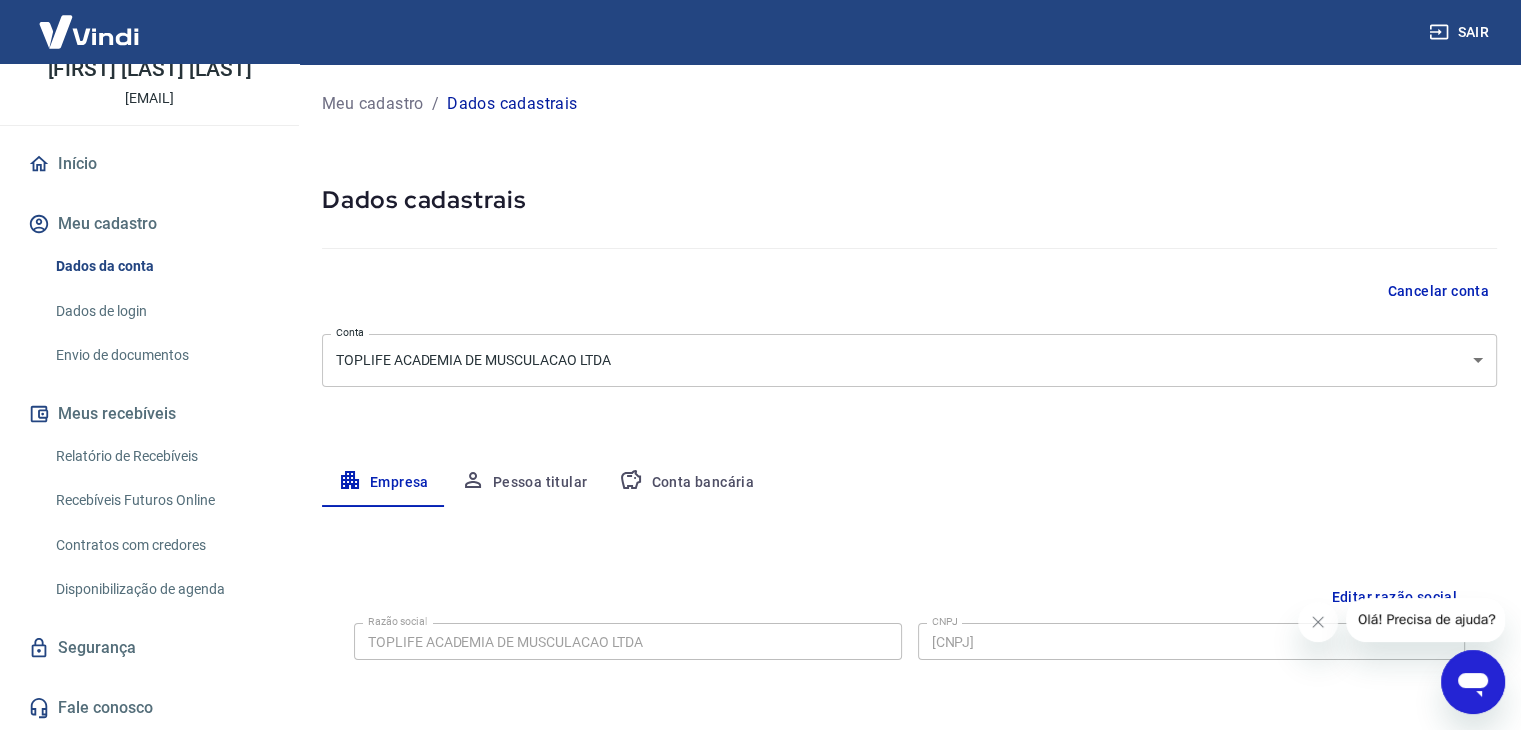 click on "Relatório de Recebíveis" at bounding box center [161, 456] 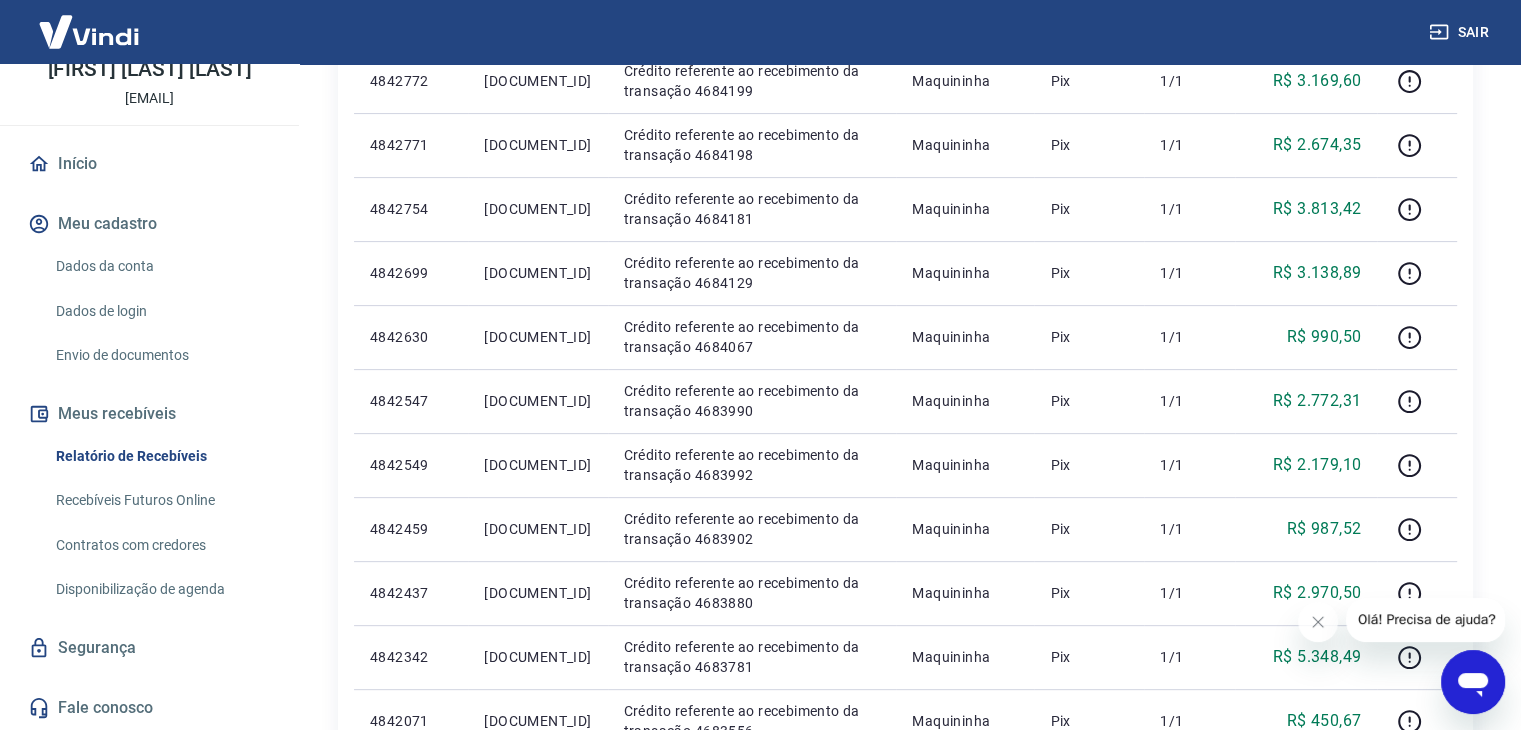 scroll, scrollTop: 2091, scrollLeft: 0, axis: vertical 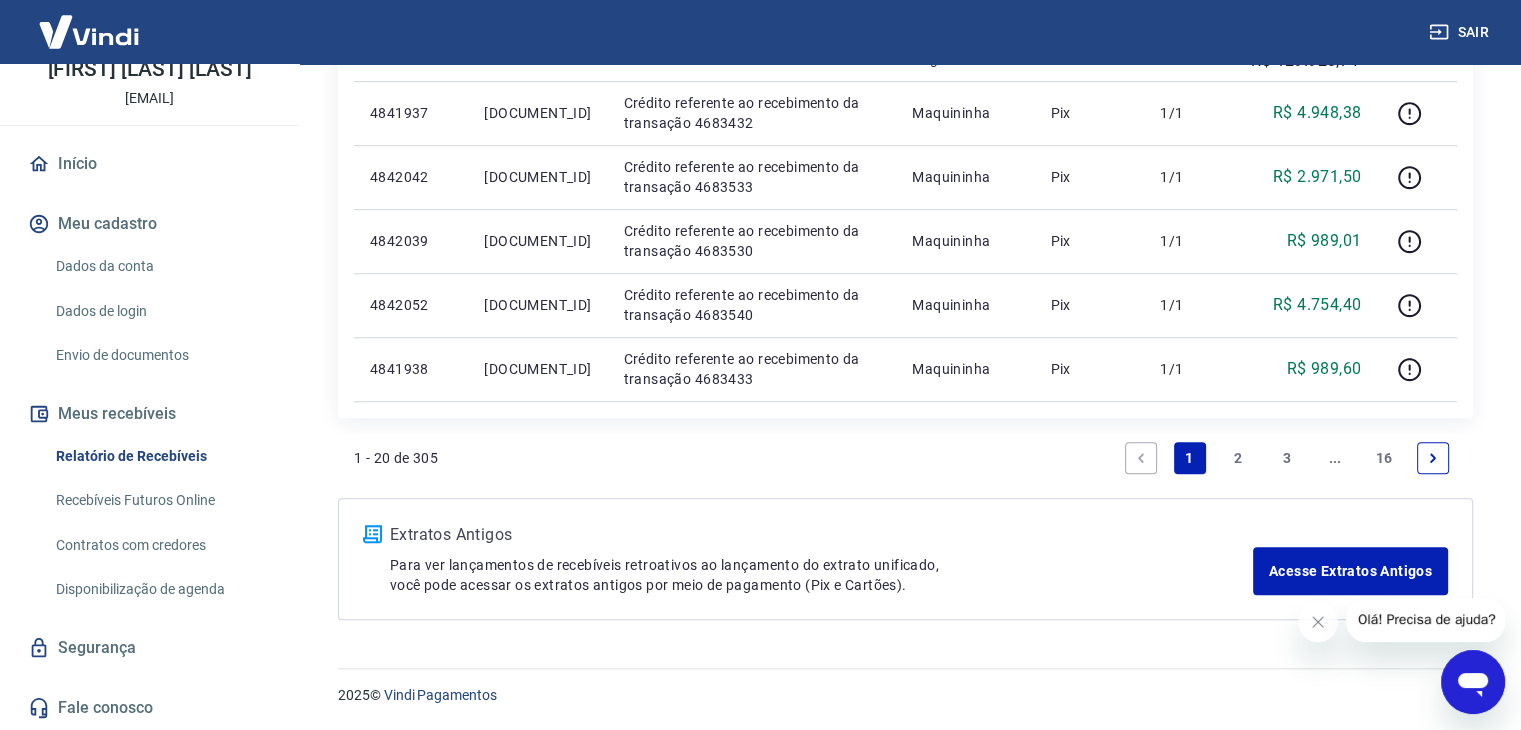 click on "Dados da conta" at bounding box center [161, 266] 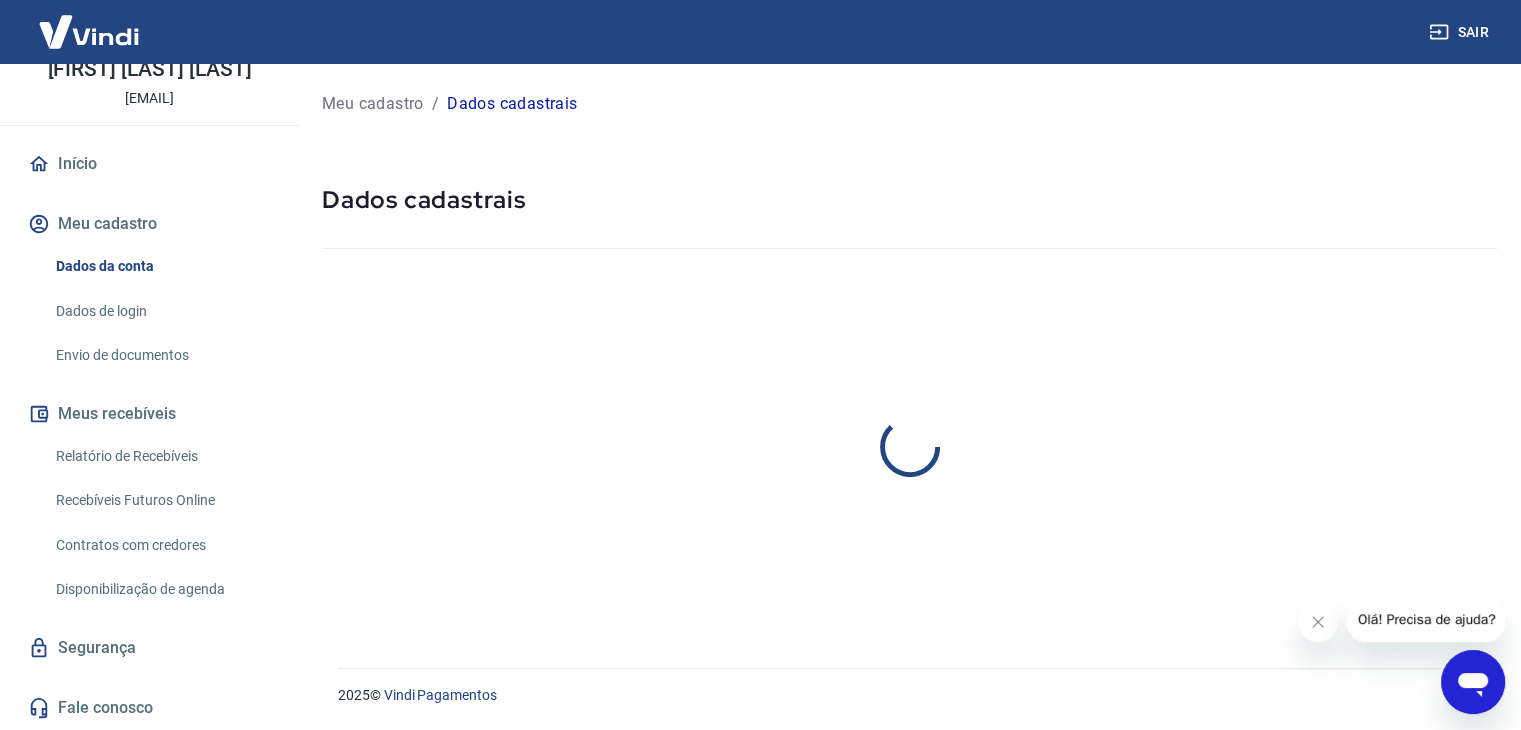 scroll, scrollTop: 0, scrollLeft: 0, axis: both 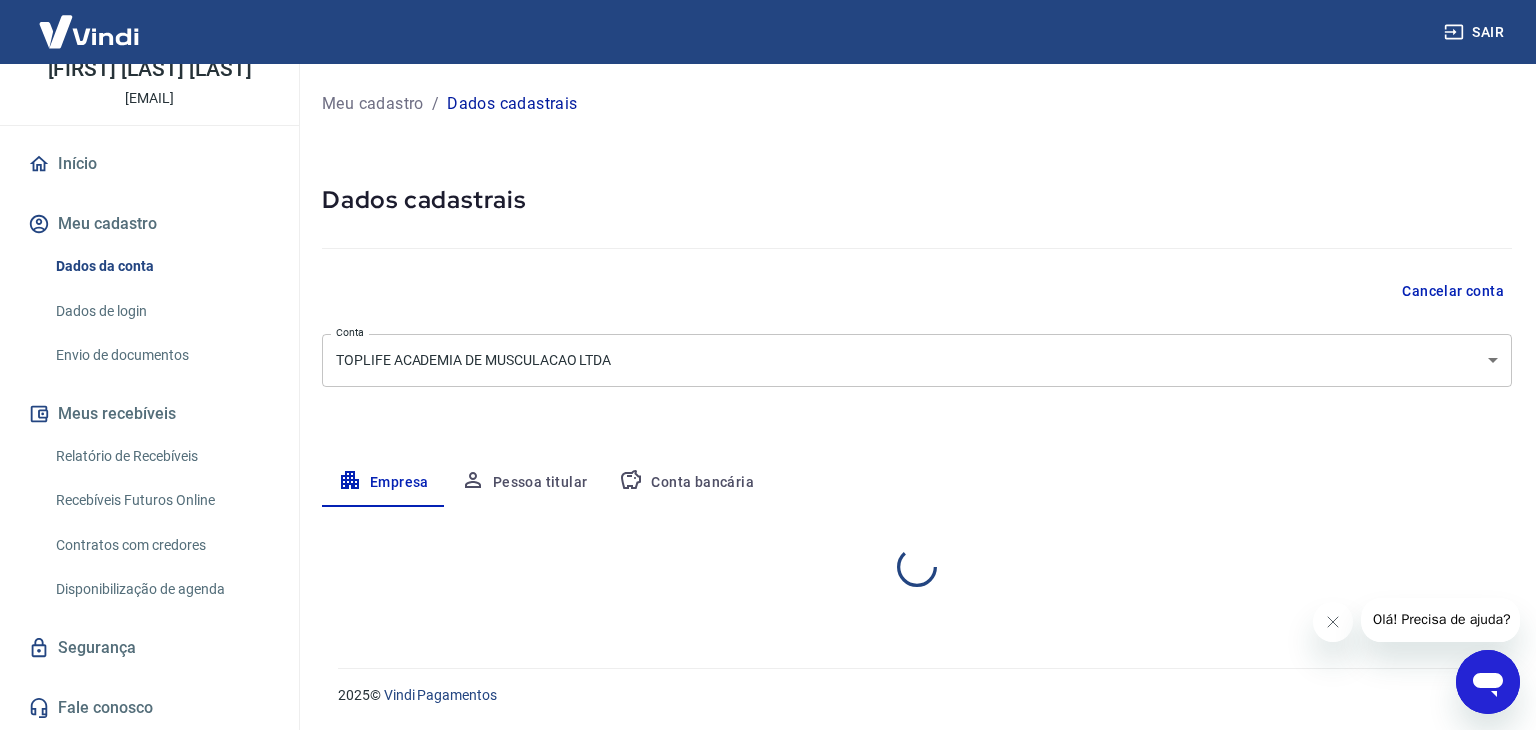select on "[STATE]" 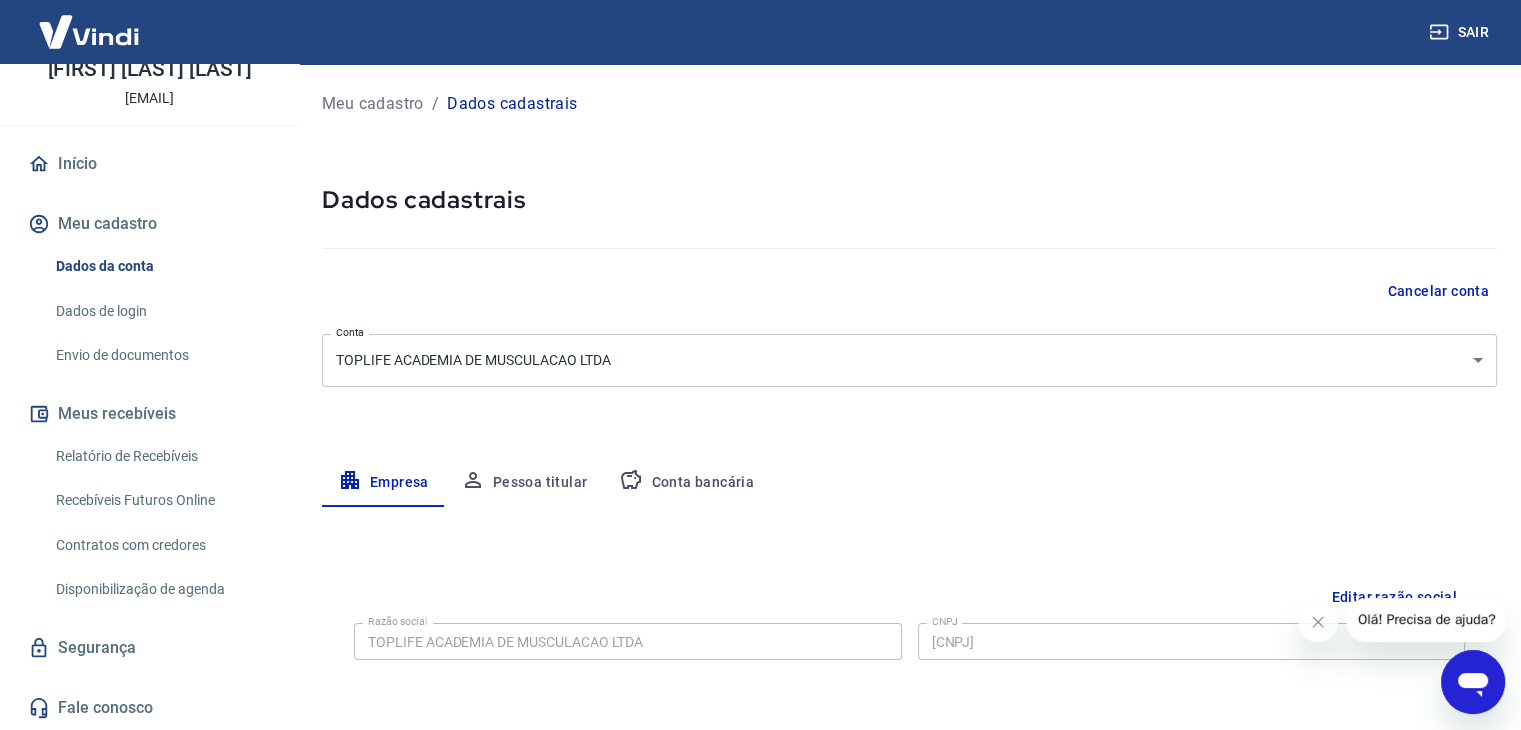 click on "Meu cadastro" at bounding box center (149, 224) 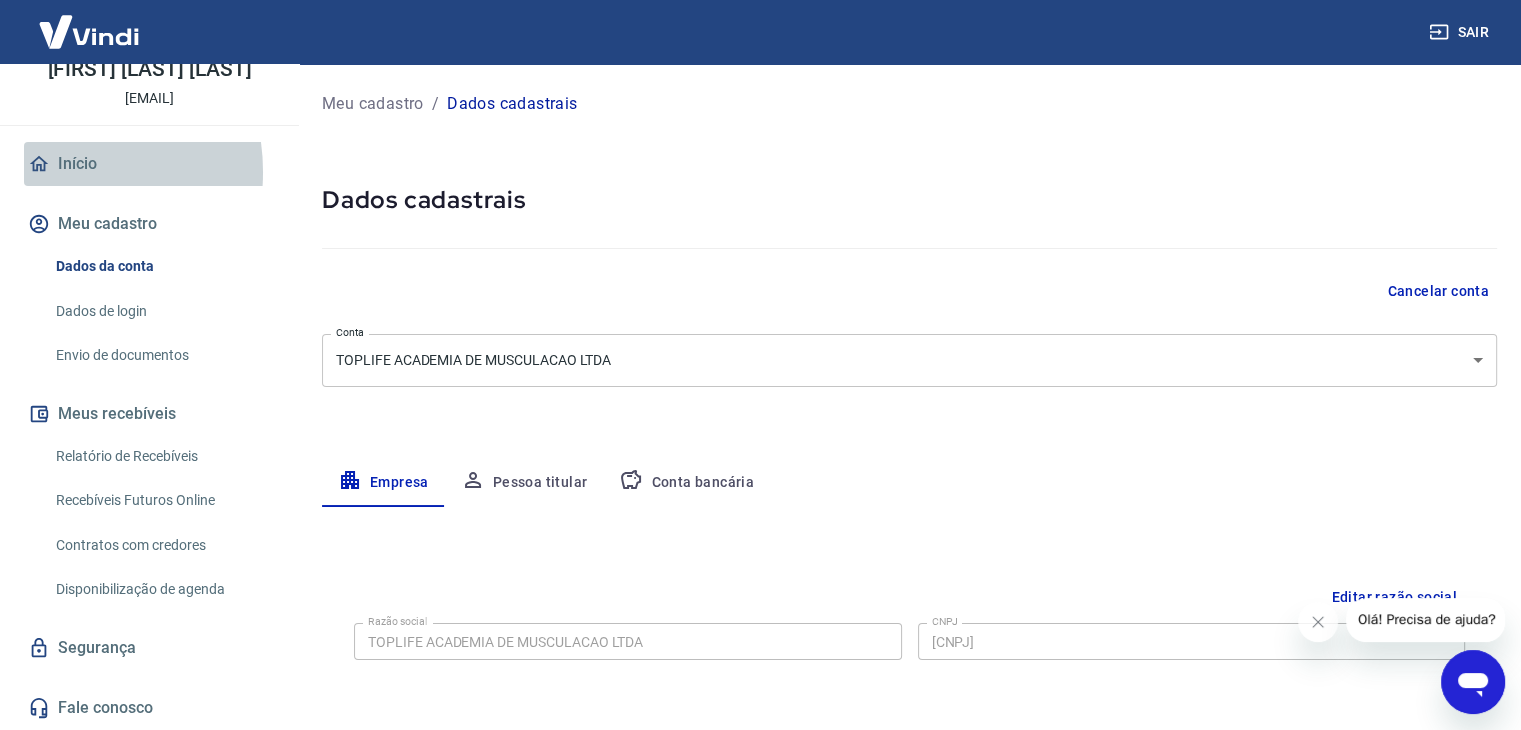 click 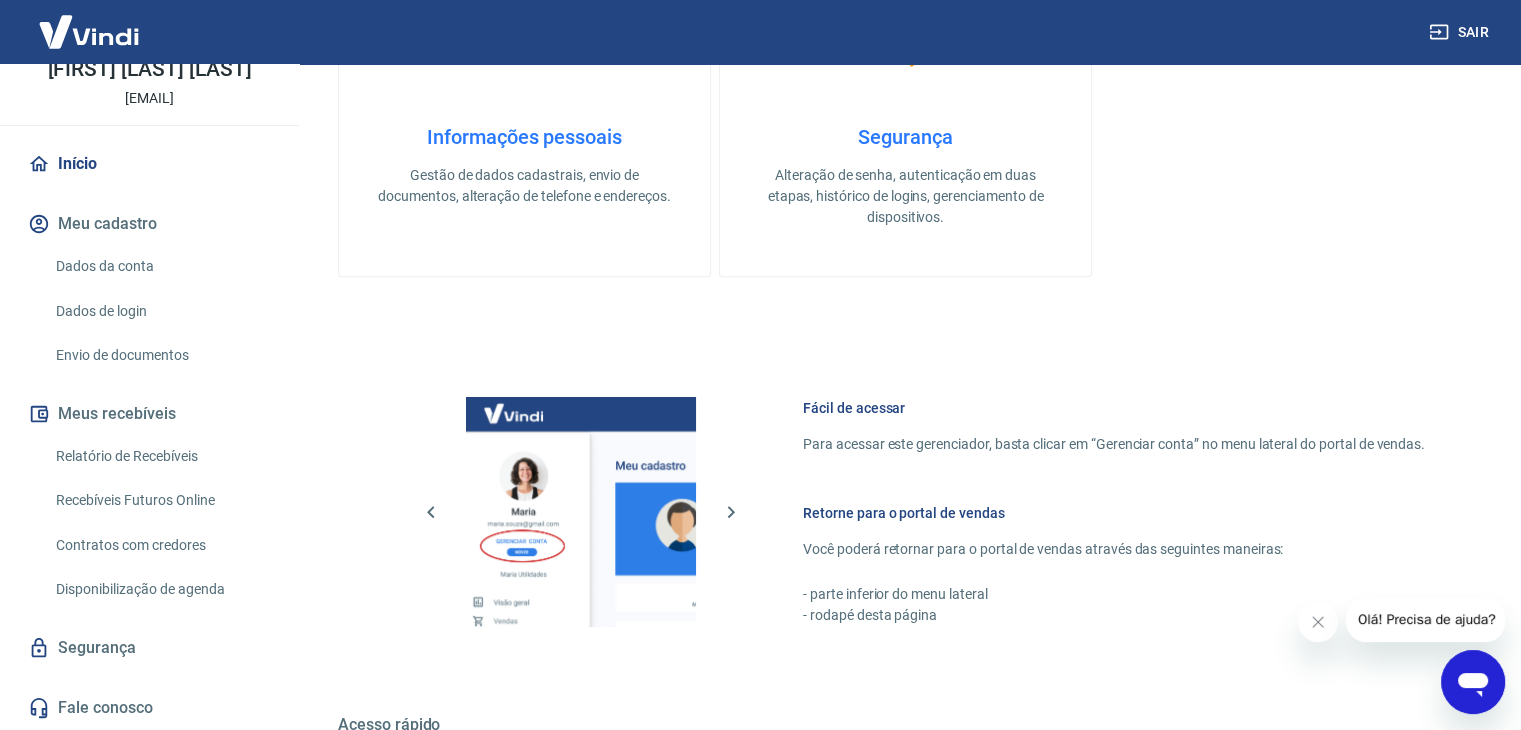 scroll, scrollTop: 1212, scrollLeft: 0, axis: vertical 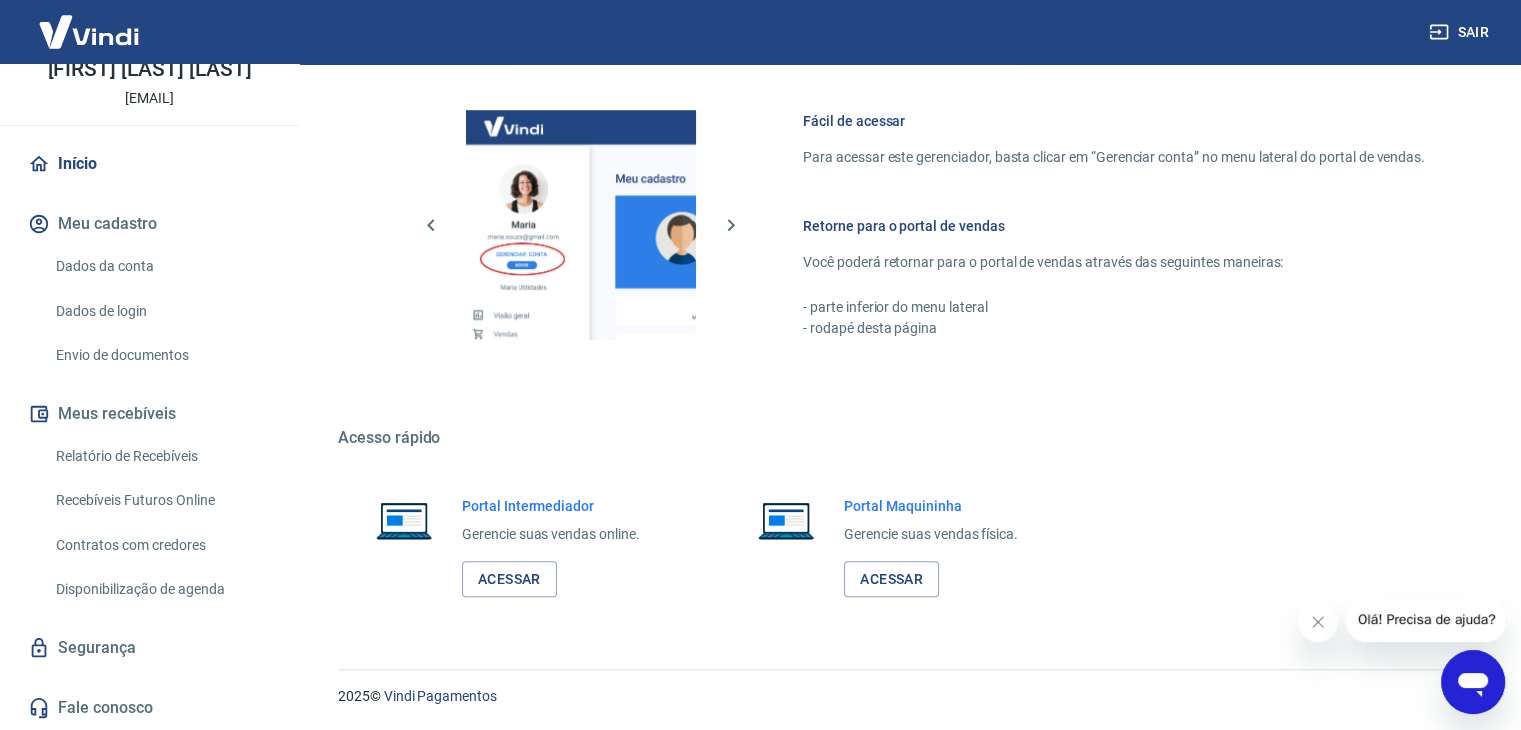 drag, startPoint x: 1535, startPoint y: 87, endPoint x: 27, endPoint y: 12, distance: 1509.8639 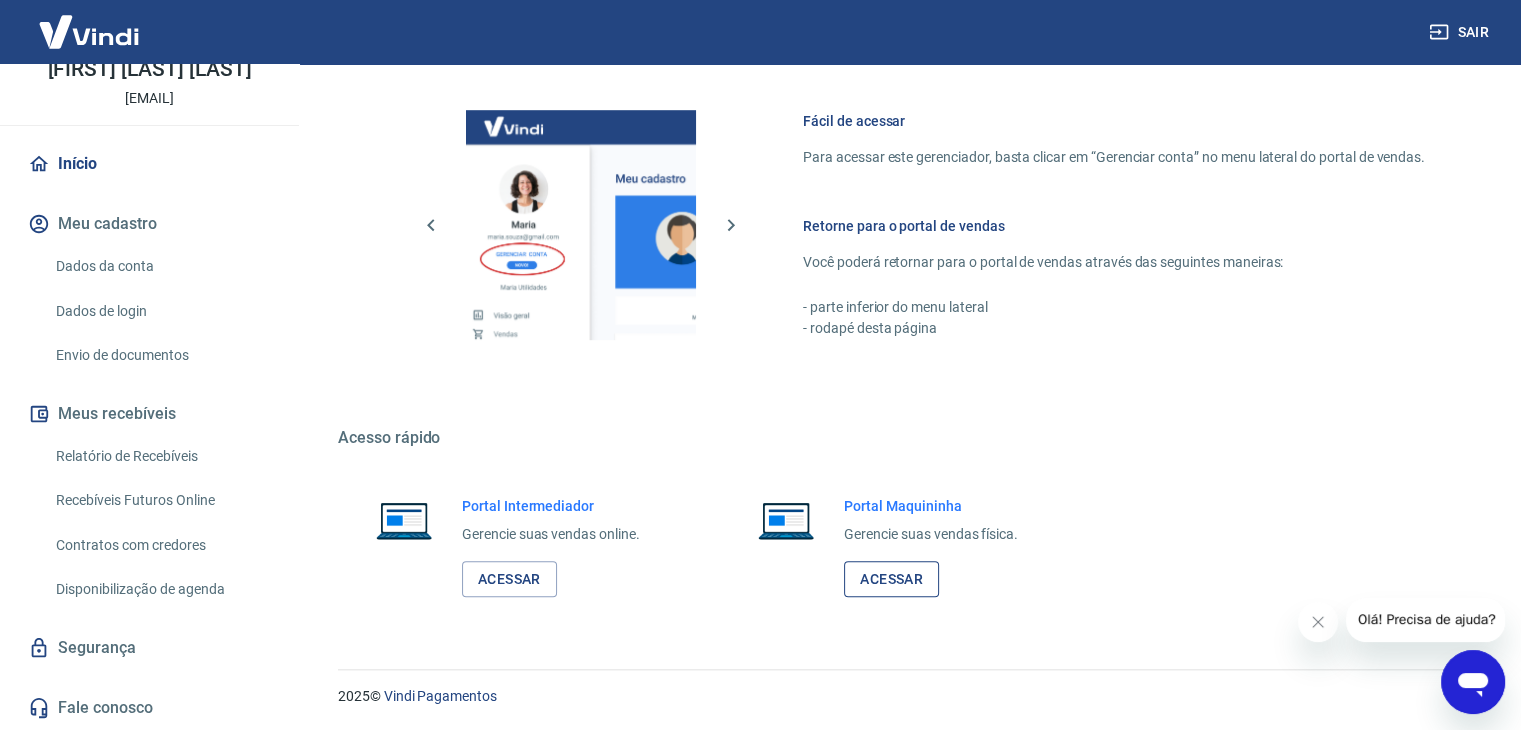 click on "Acessar" at bounding box center (891, 579) 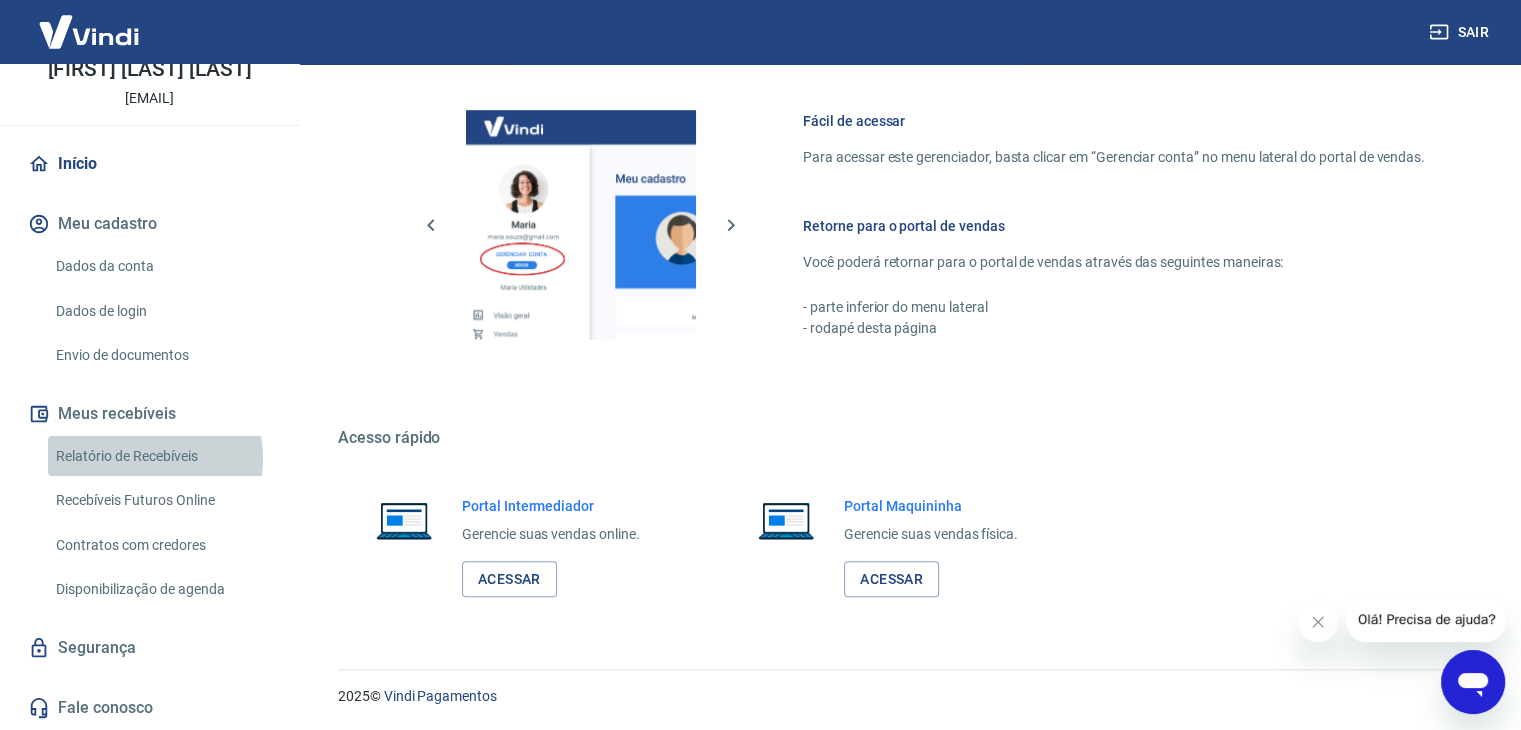click on "Relatório de Recebíveis" at bounding box center [161, 456] 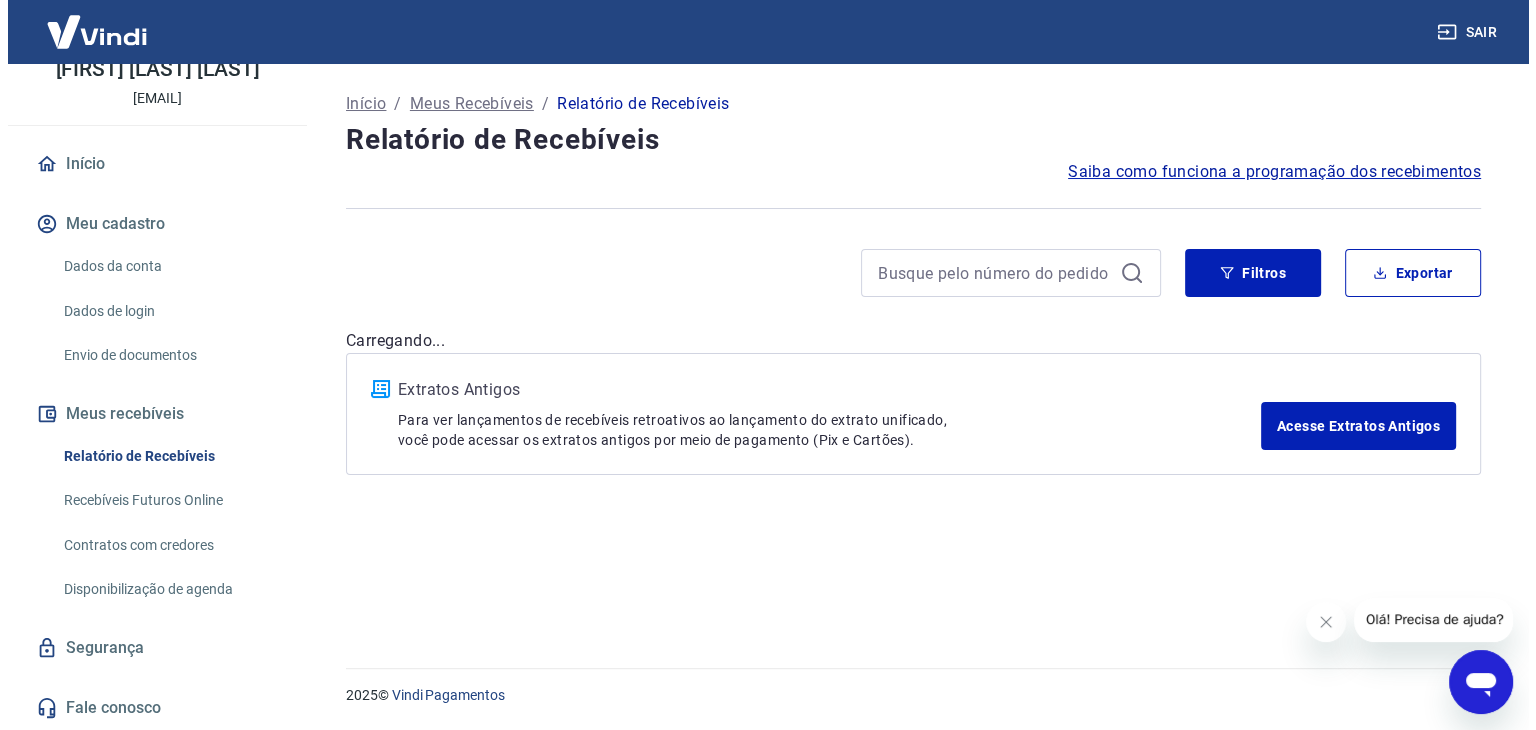 scroll, scrollTop: 0, scrollLeft: 0, axis: both 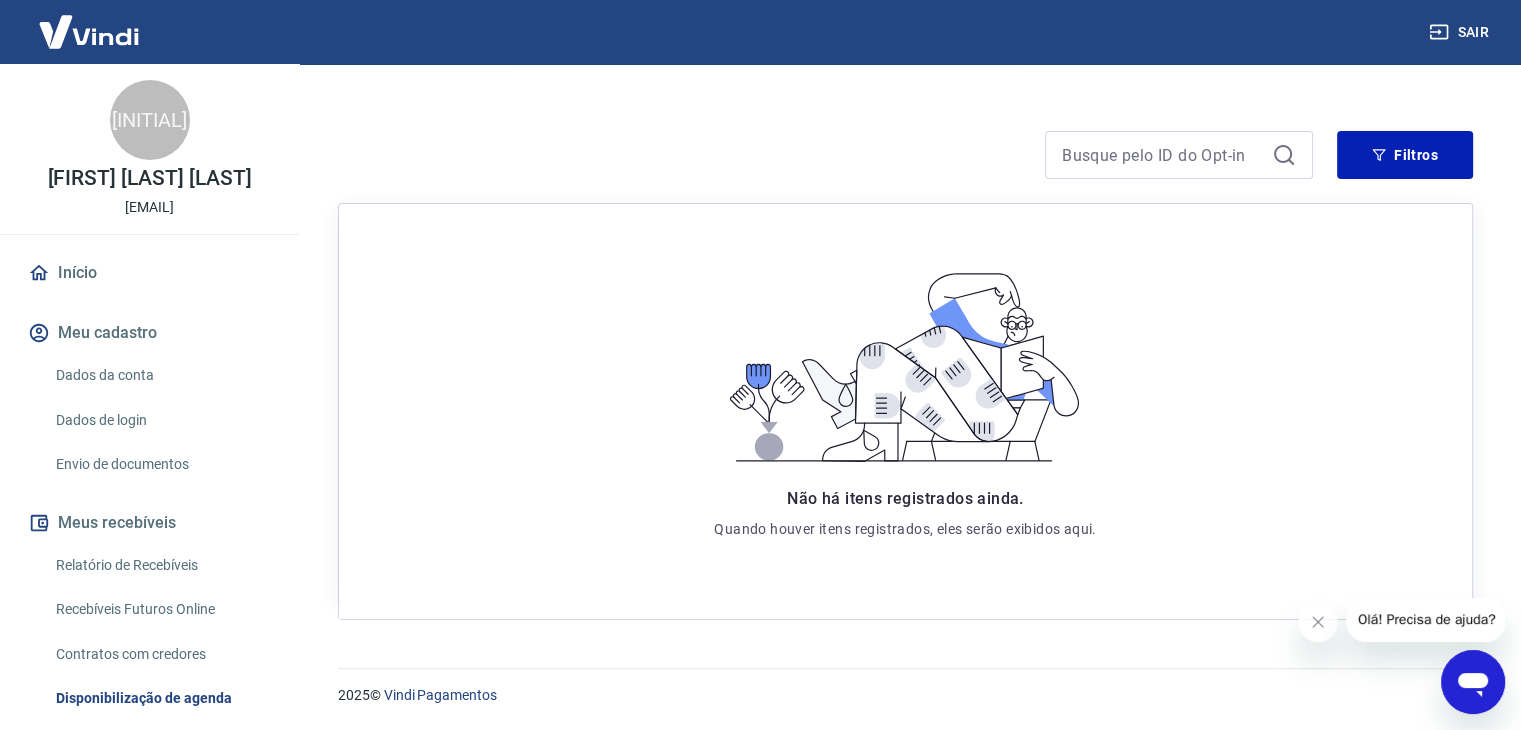 click on "Relatório de Recebíveis" at bounding box center [161, 565] 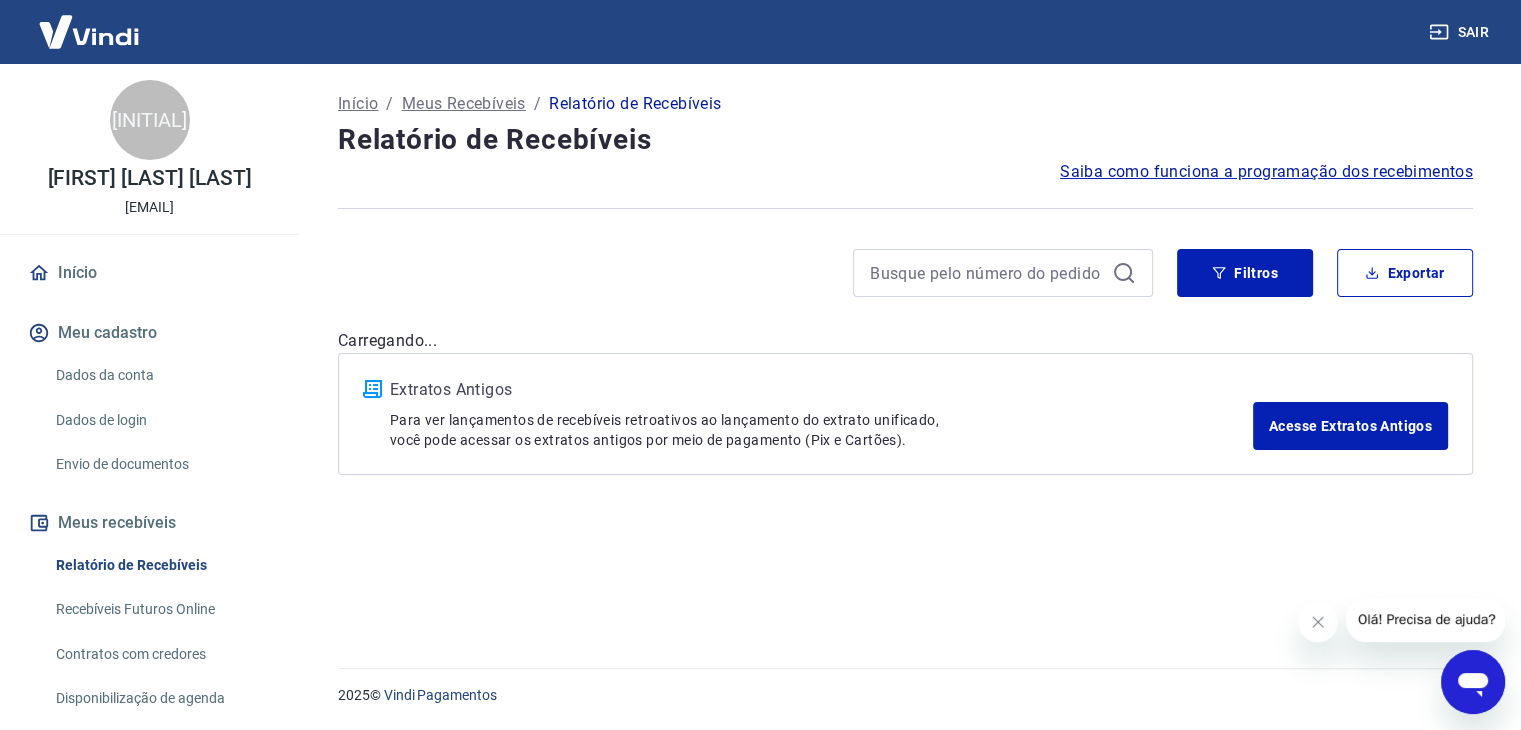 scroll, scrollTop: 0, scrollLeft: 0, axis: both 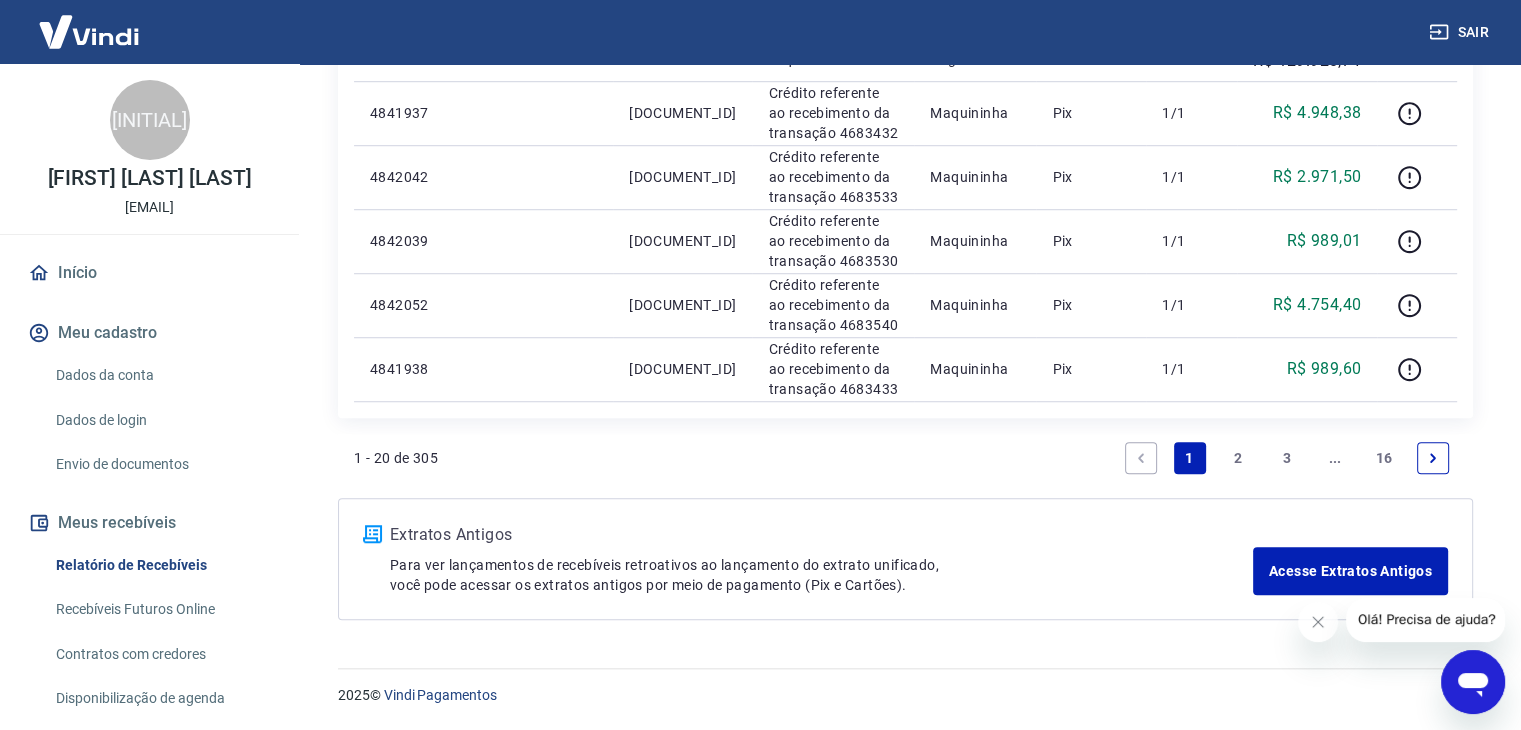 click on "2" at bounding box center (1238, 458) 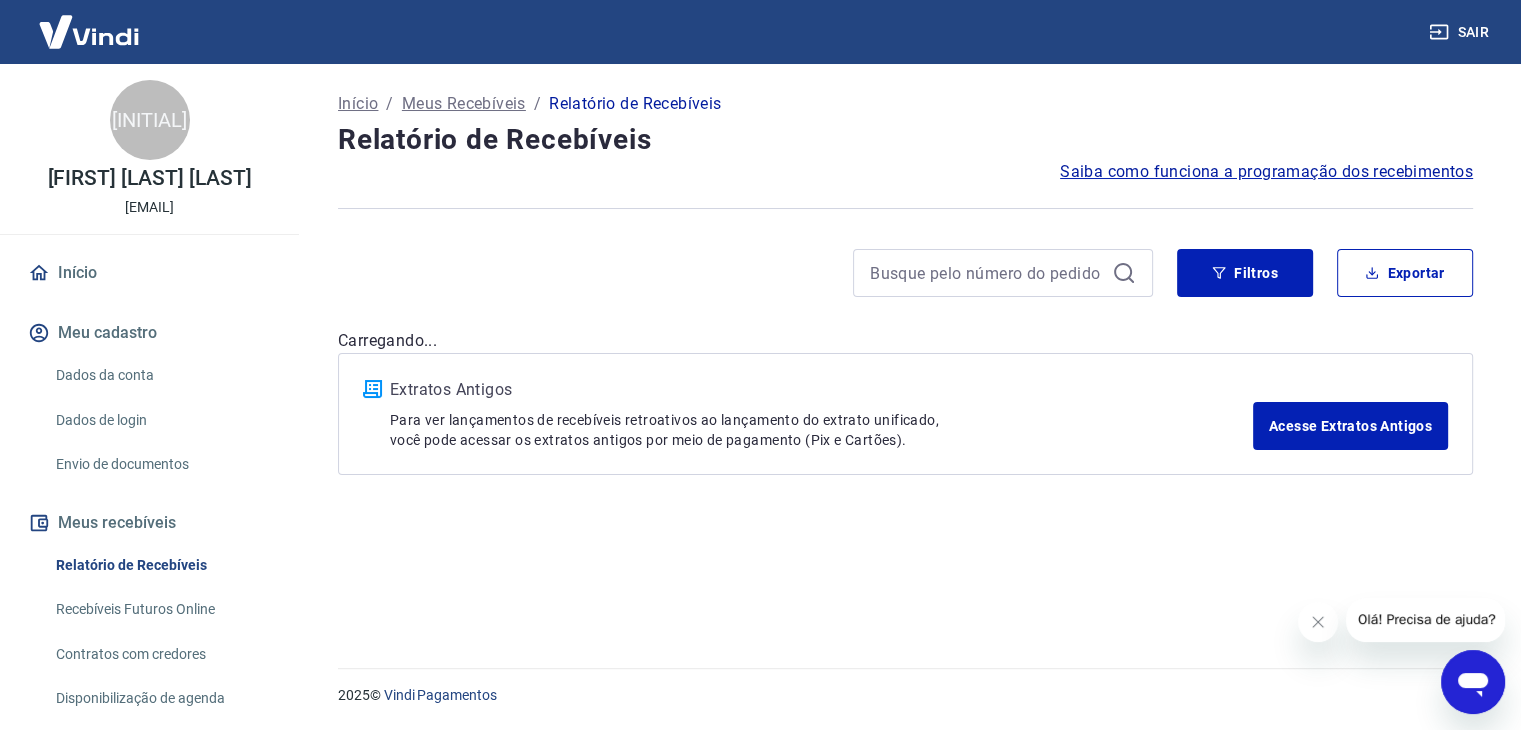 scroll, scrollTop: 0, scrollLeft: 0, axis: both 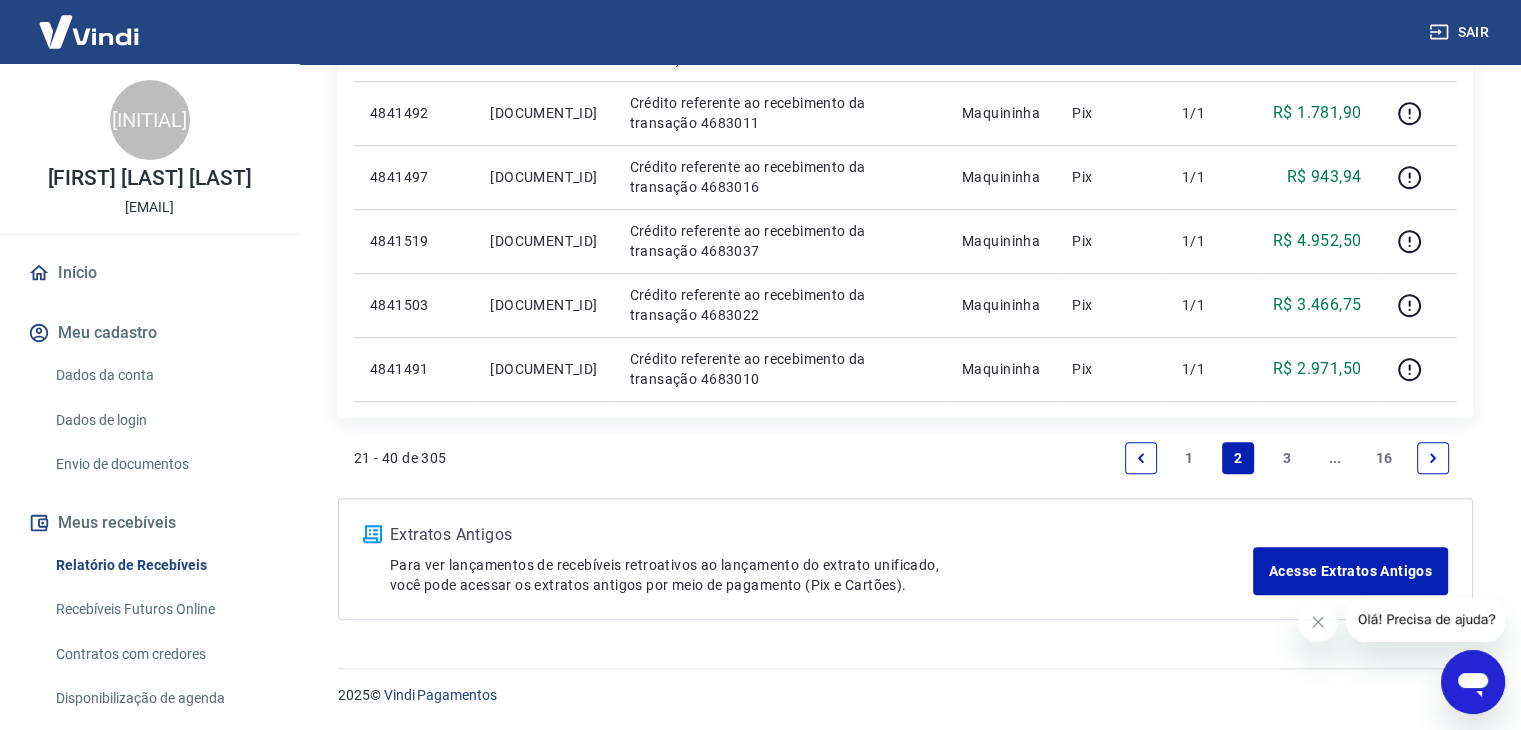 click on "3" at bounding box center (1287, 458) 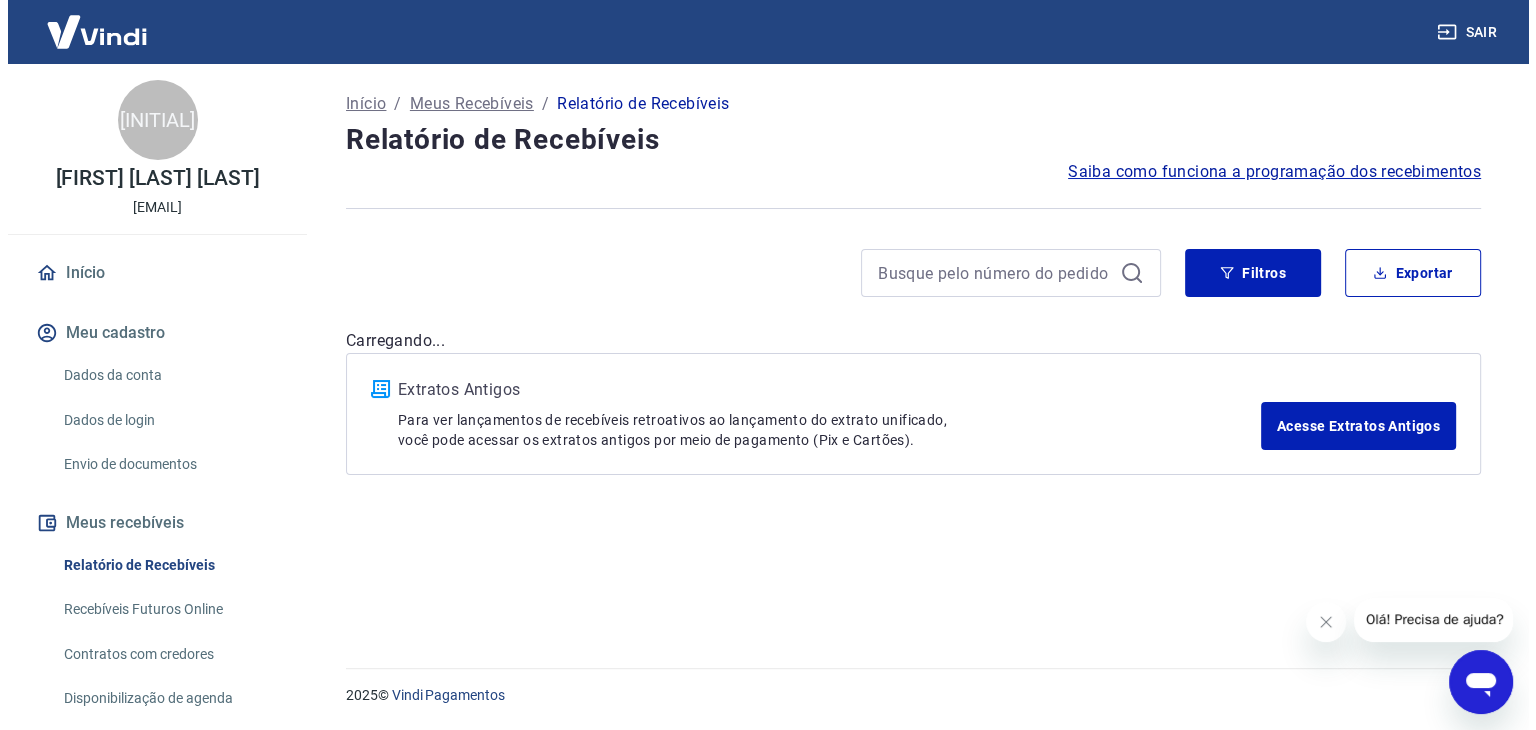 scroll, scrollTop: 0, scrollLeft: 0, axis: both 